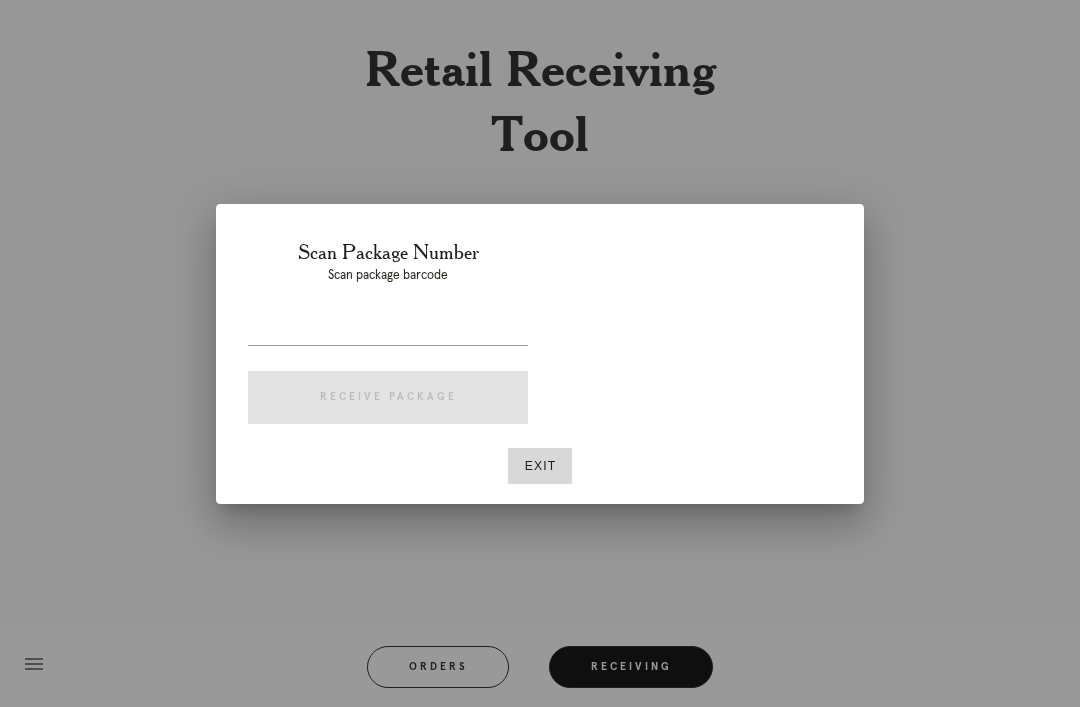 scroll, scrollTop: 64, scrollLeft: 0, axis: vertical 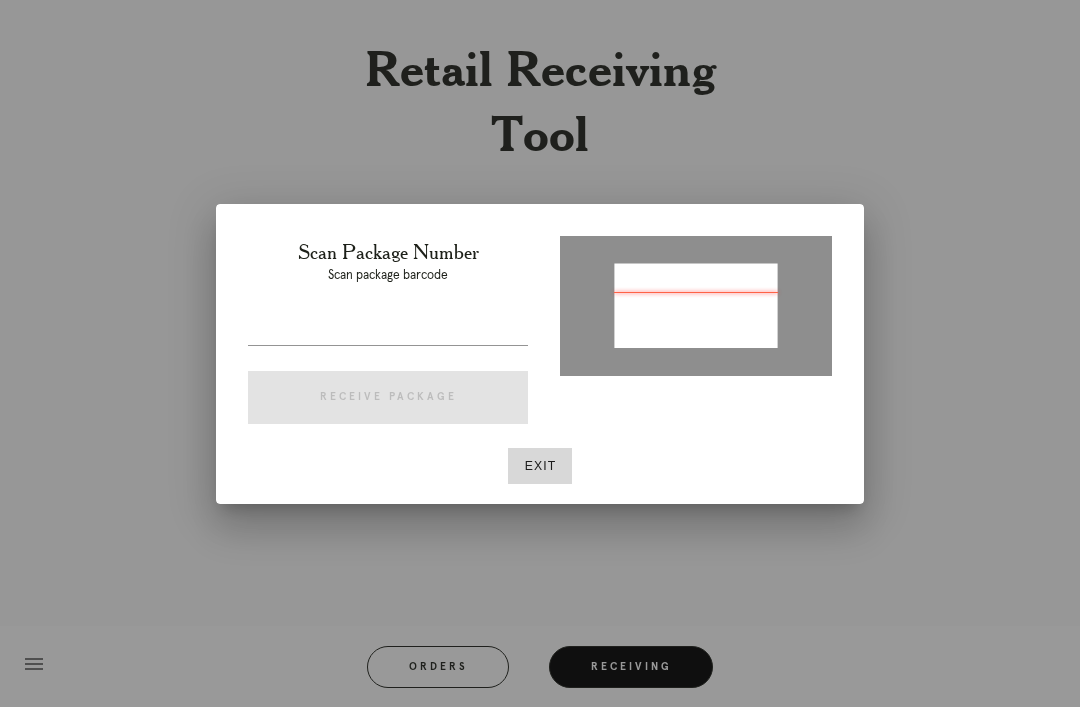 type on "P656252220069678" 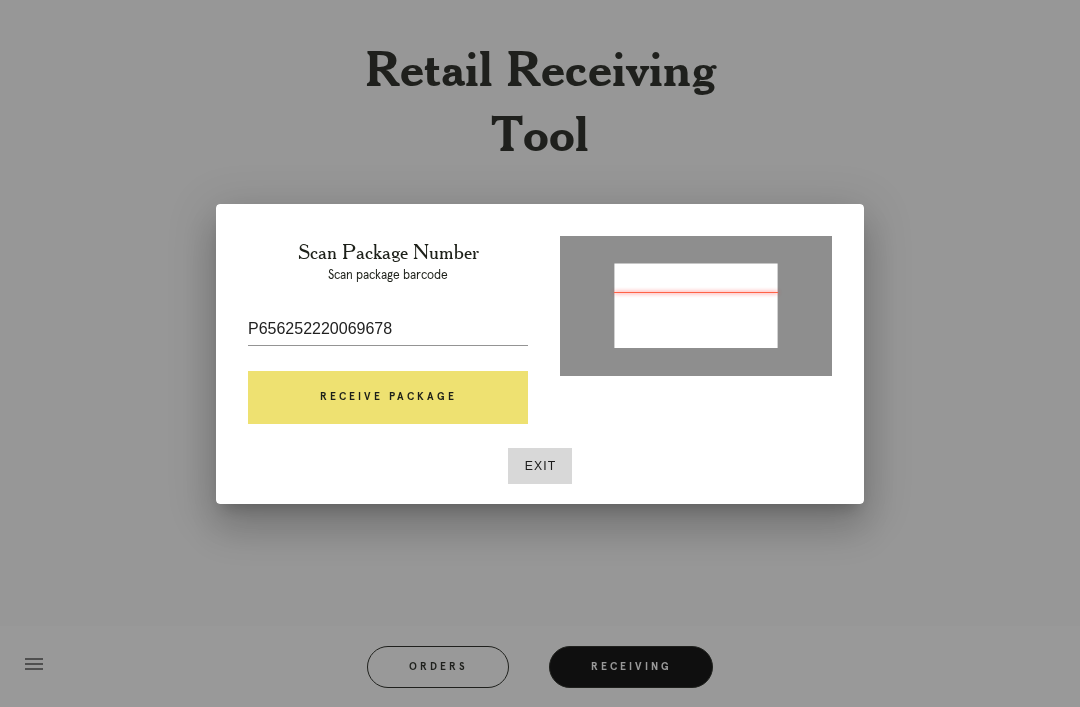 click on "Receive Package" at bounding box center [388, 398] 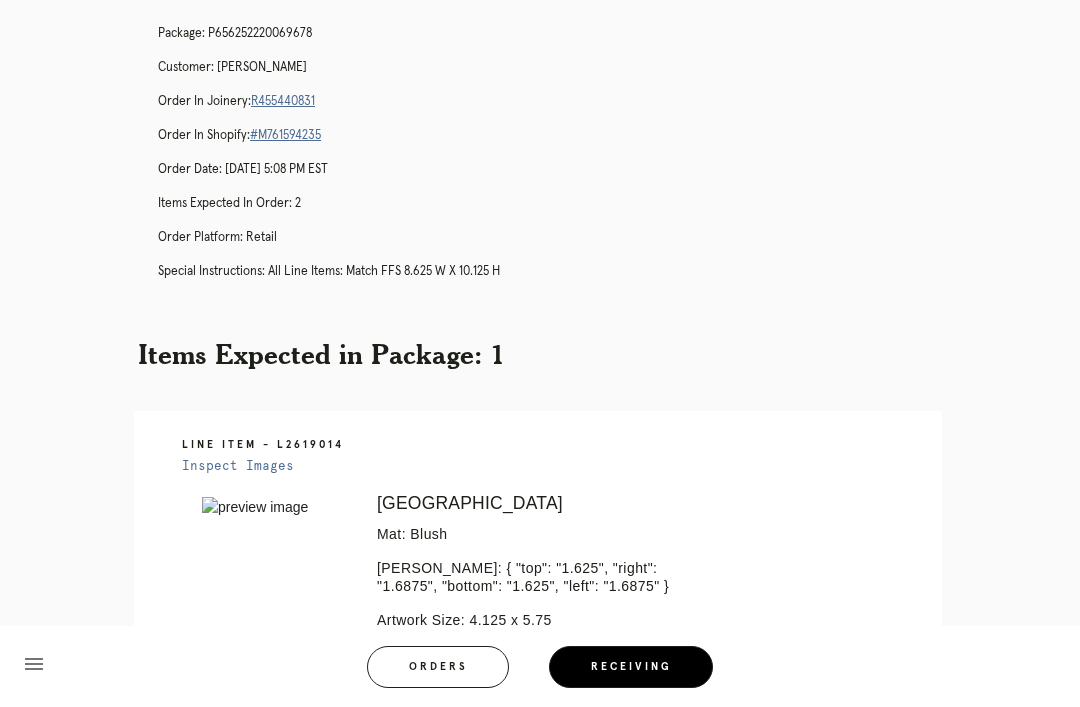 scroll, scrollTop: 109, scrollLeft: 0, axis: vertical 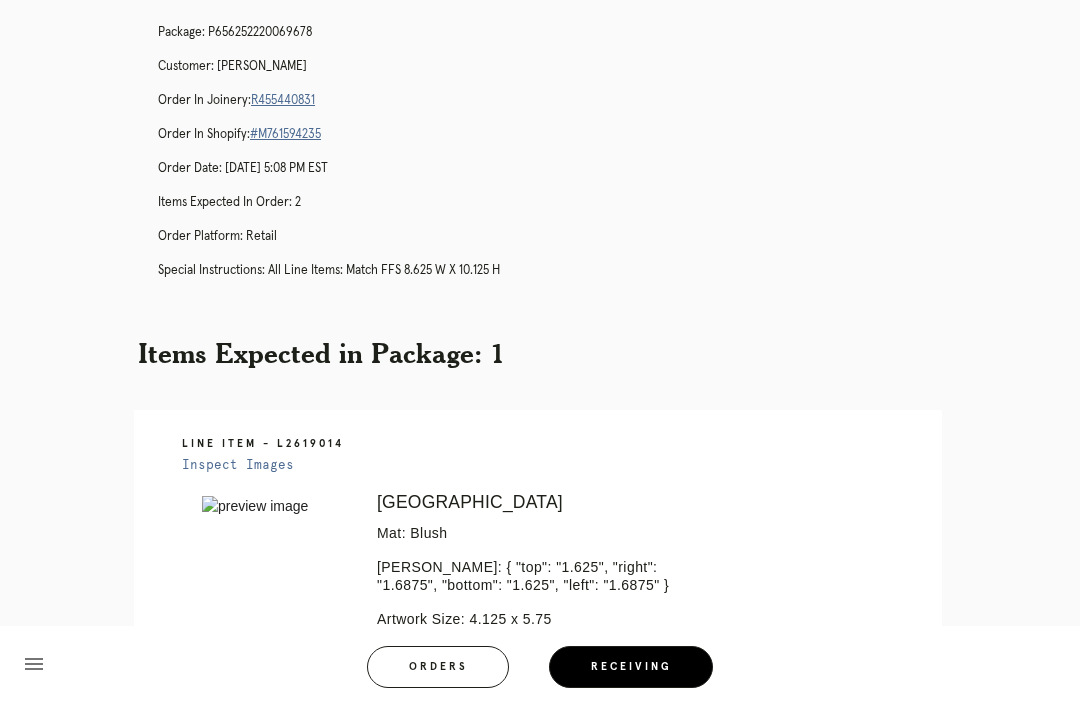 click on "R455440831" at bounding box center (283, 100) 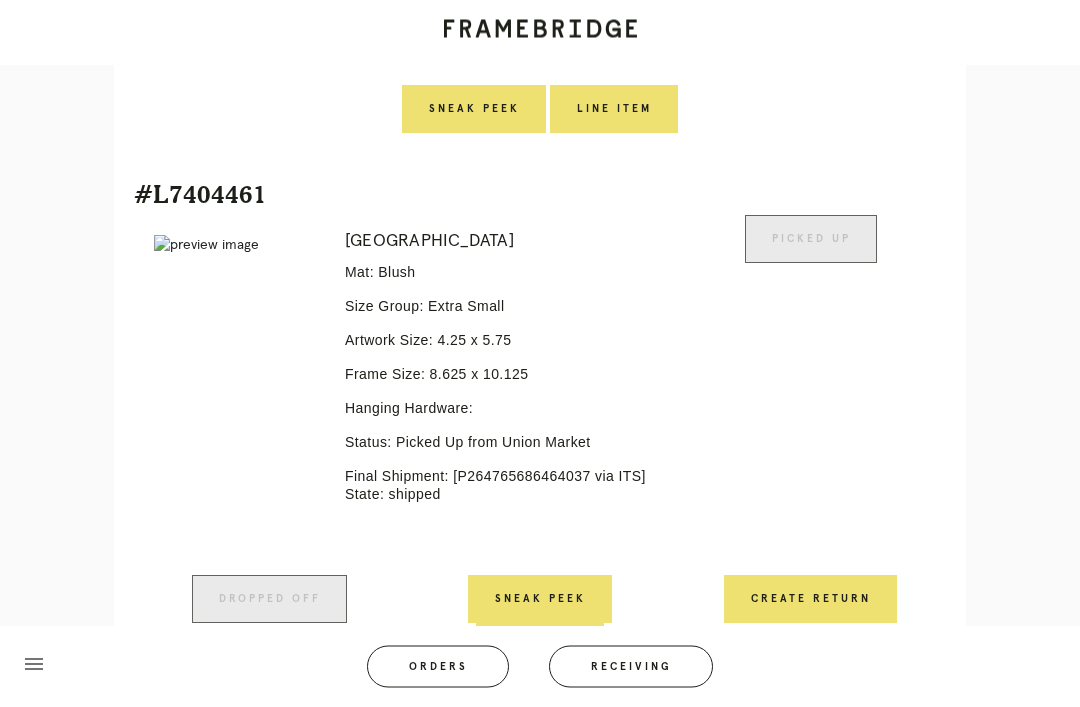 scroll, scrollTop: 1027, scrollLeft: 0, axis: vertical 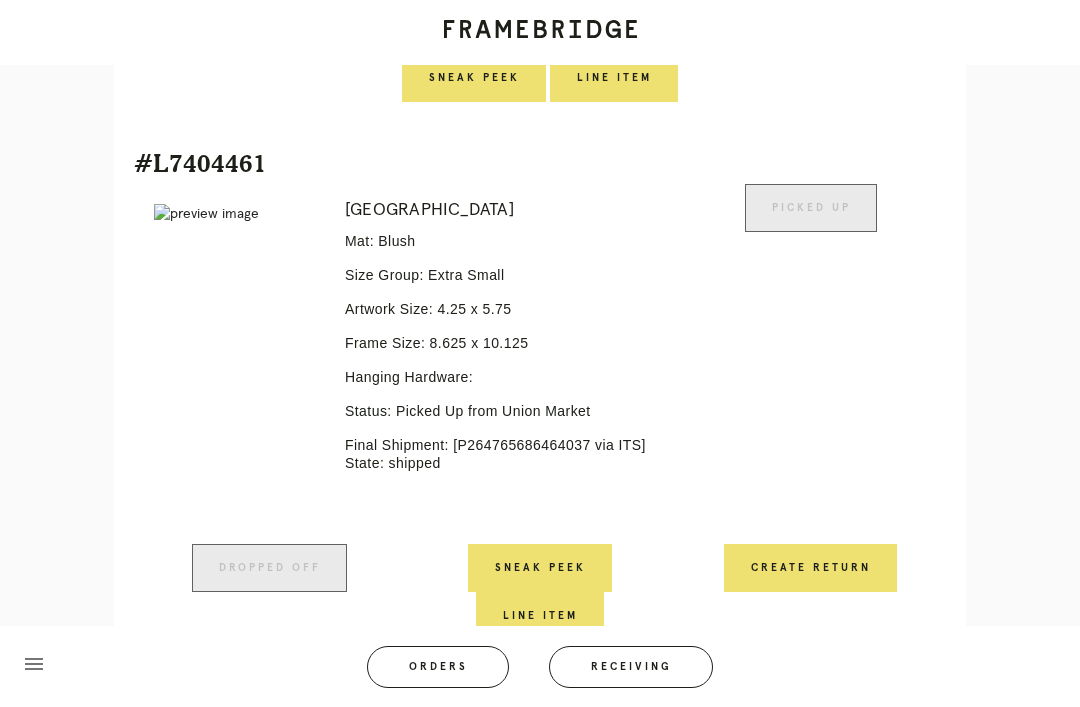 click on "Create Return" at bounding box center [810, 568] 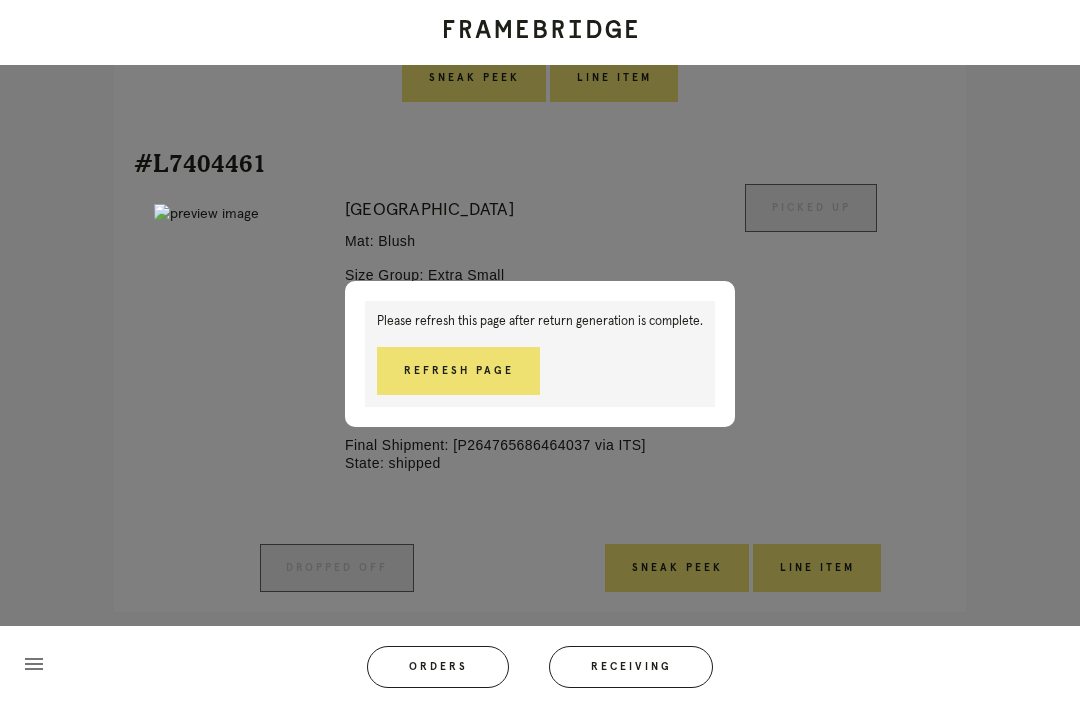 scroll, scrollTop: 1041, scrollLeft: 0, axis: vertical 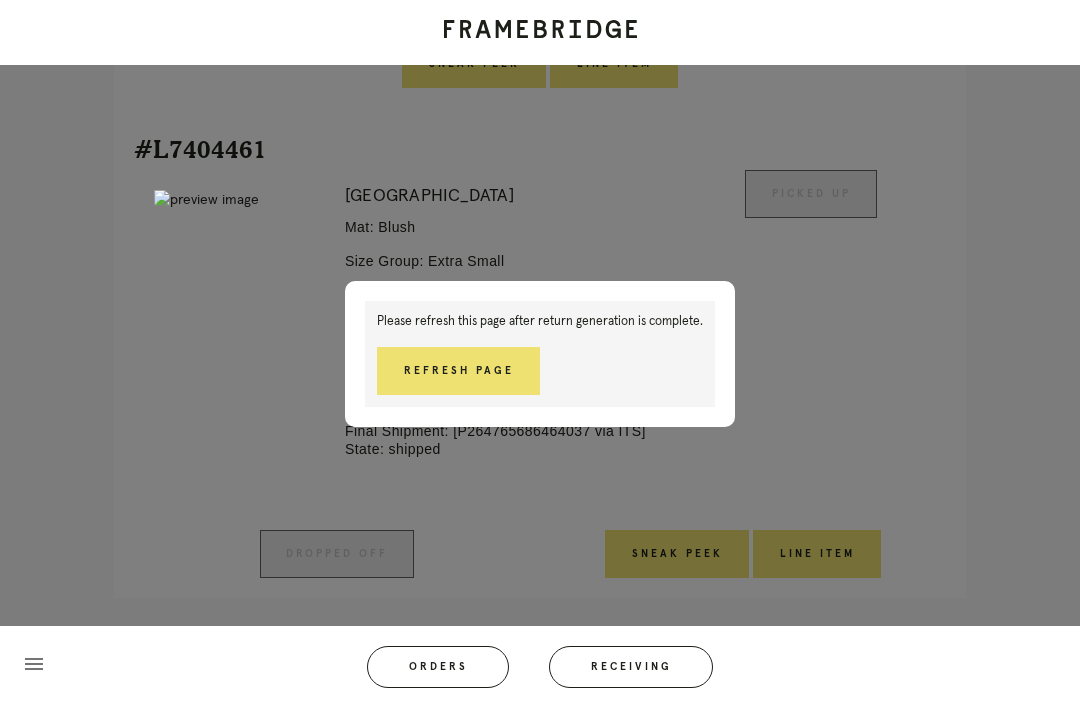 click on "Refresh Page" at bounding box center [458, 371] 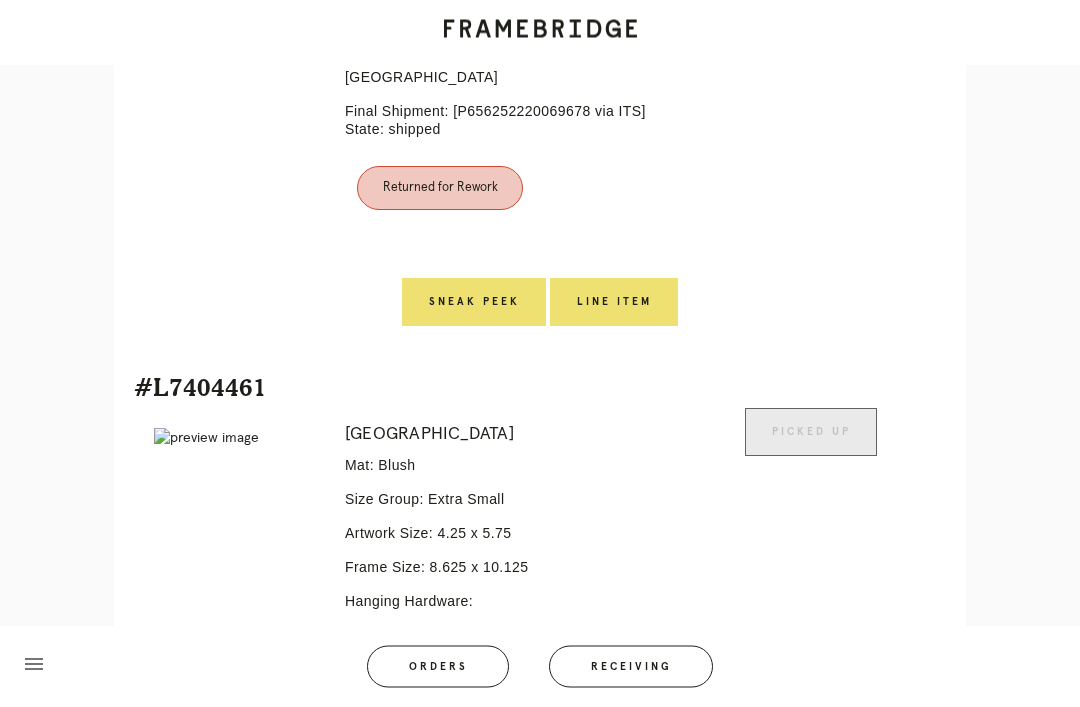 scroll, scrollTop: 803, scrollLeft: 0, axis: vertical 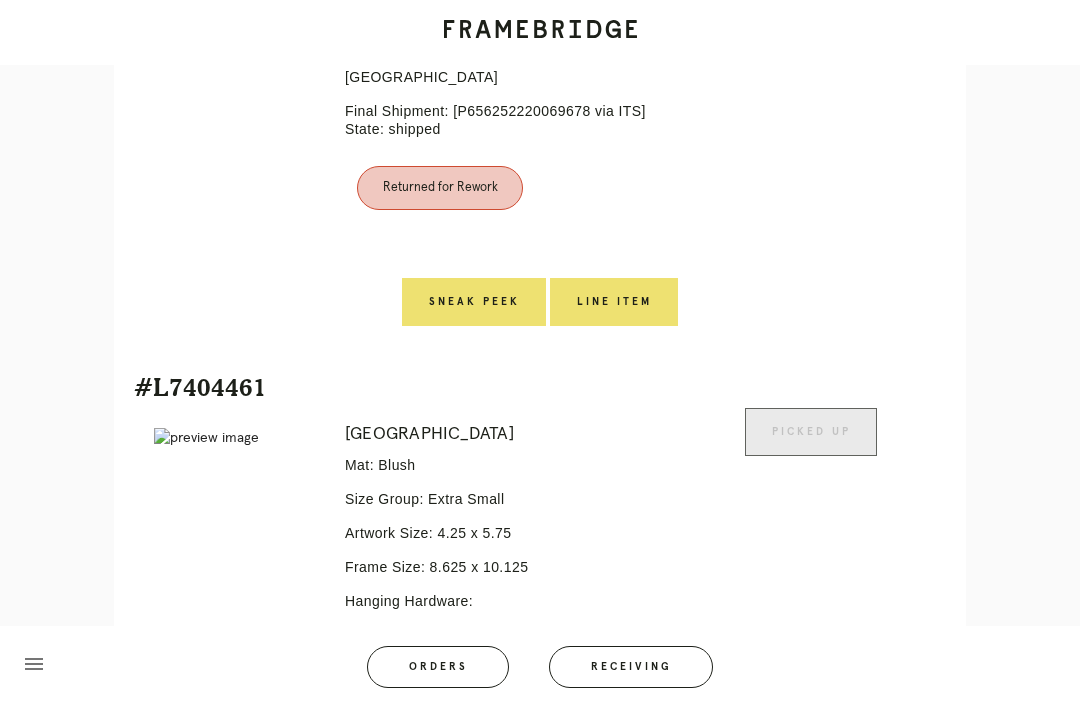 click on "Line Item" at bounding box center (614, 302) 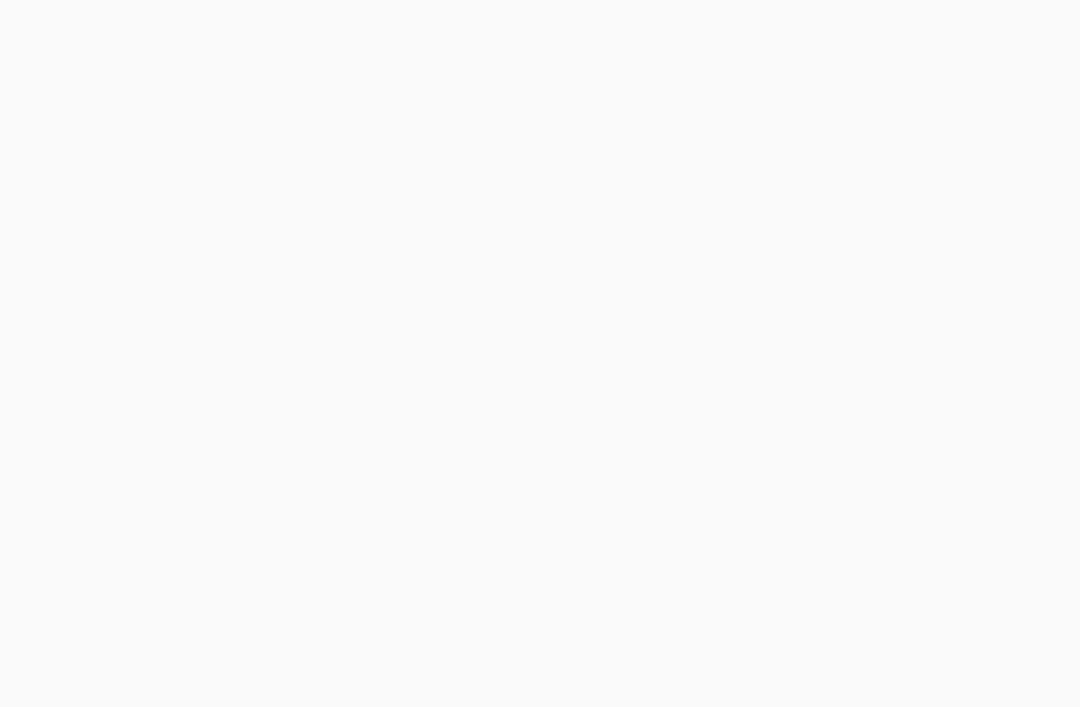 scroll, scrollTop: 0, scrollLeft: 0, axis: both 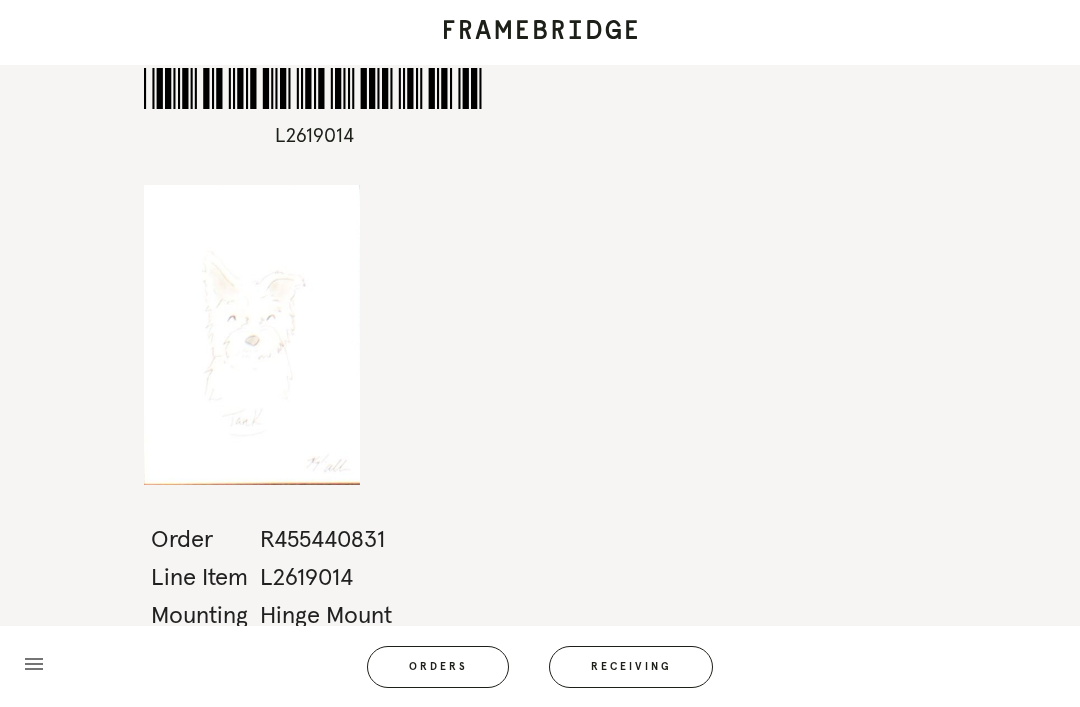 click on "Orders" at bounding box center (438, 667) 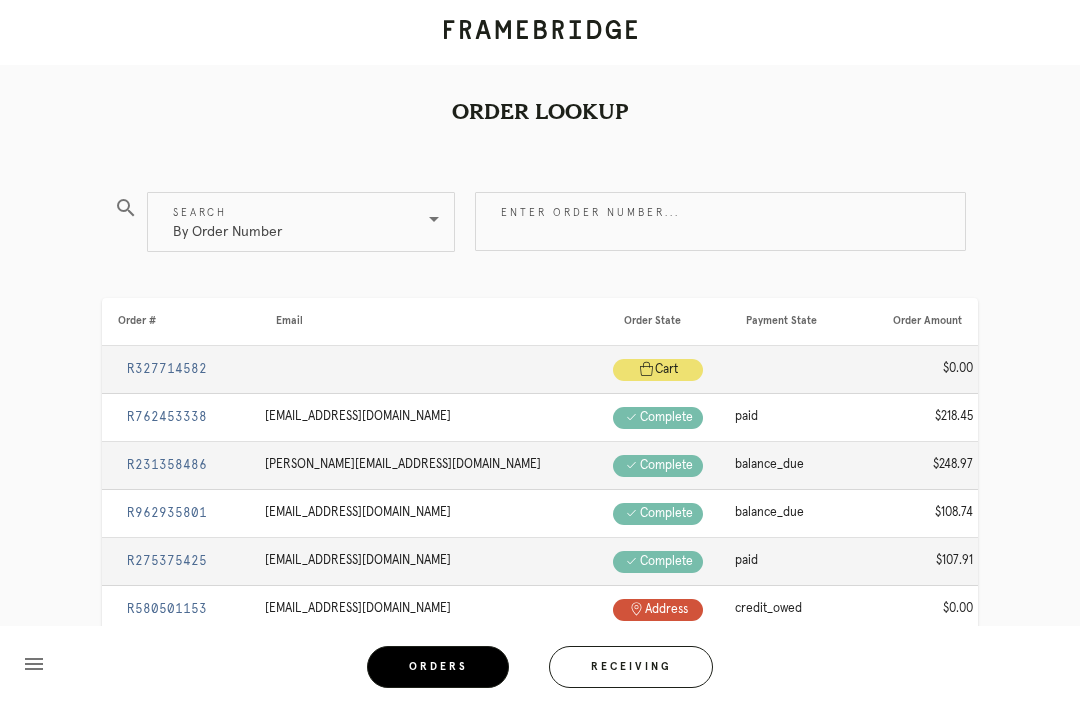 click on "Receiving" at bounding box center (631, 667) 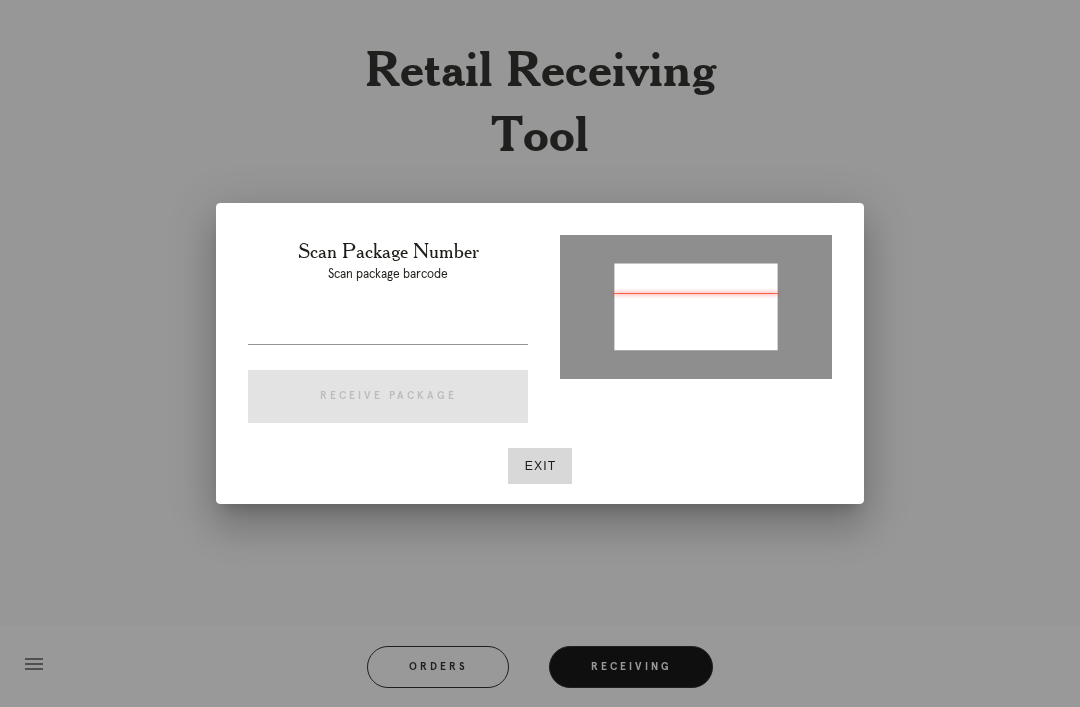 type on "P787011556714251" 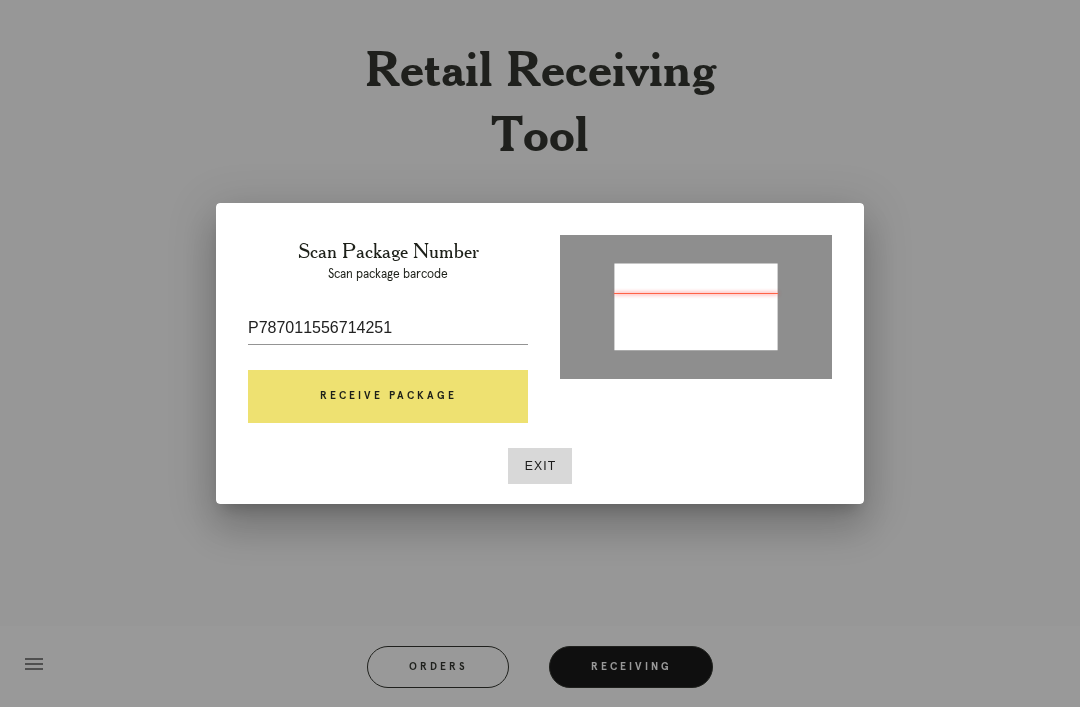 click on "Receive Package" at bounding box center (388, 397) 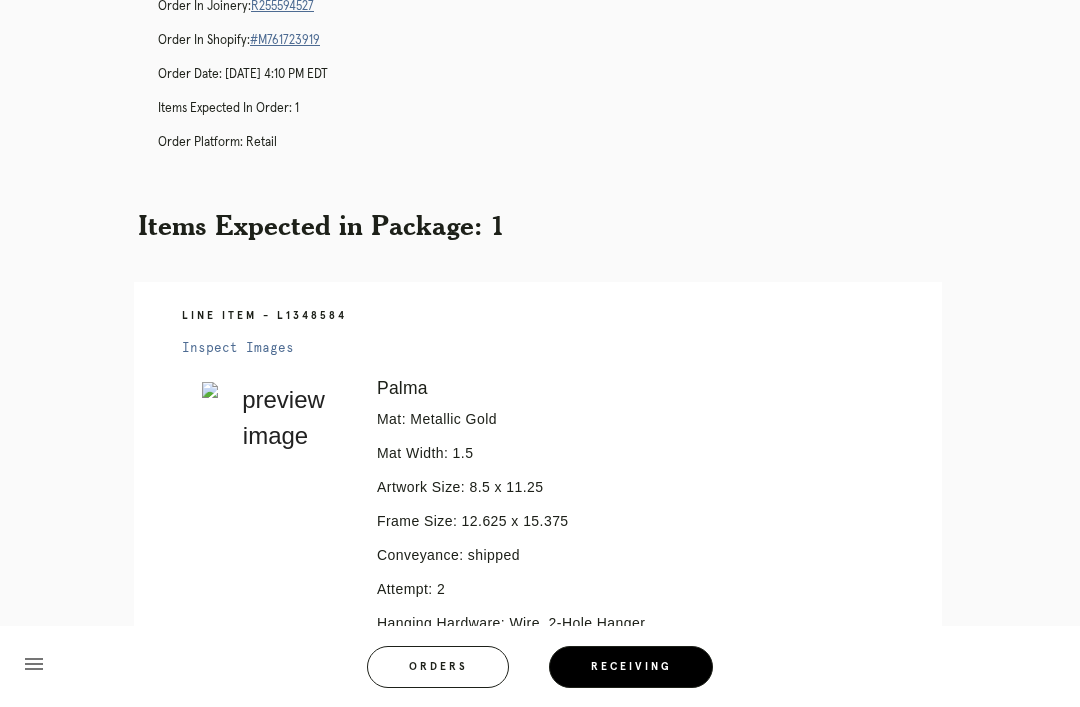 scroll, scrollTop: 161, scrollLeft: 0, axis: vertical 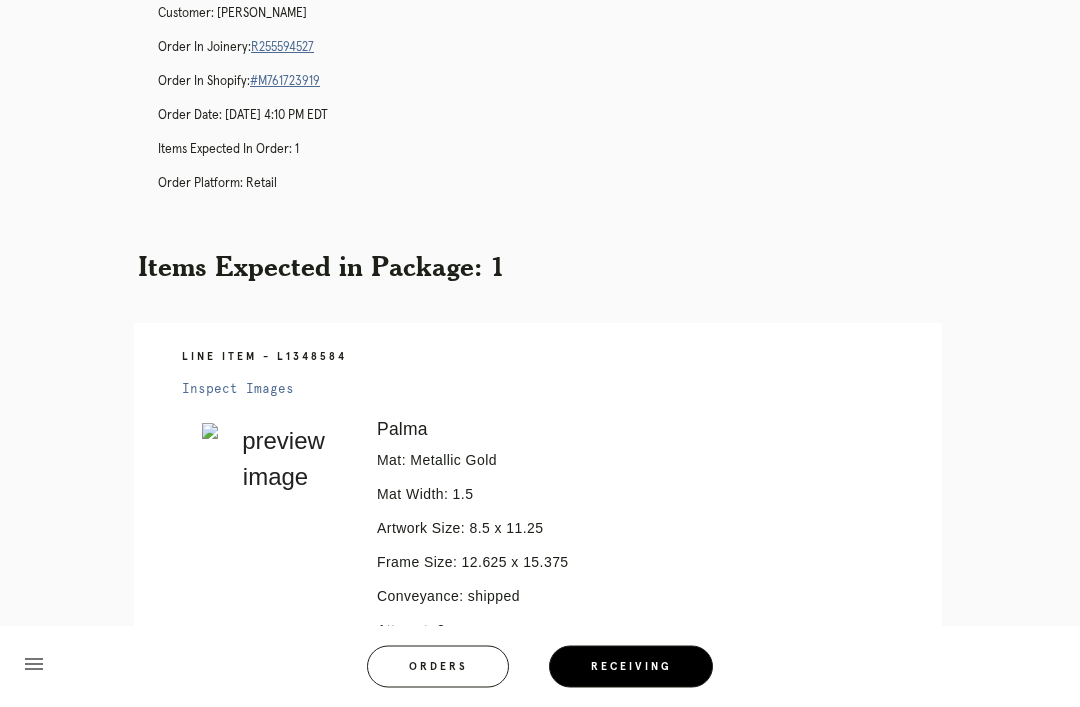 click on "R255594527" at bounding box center (282, 48) 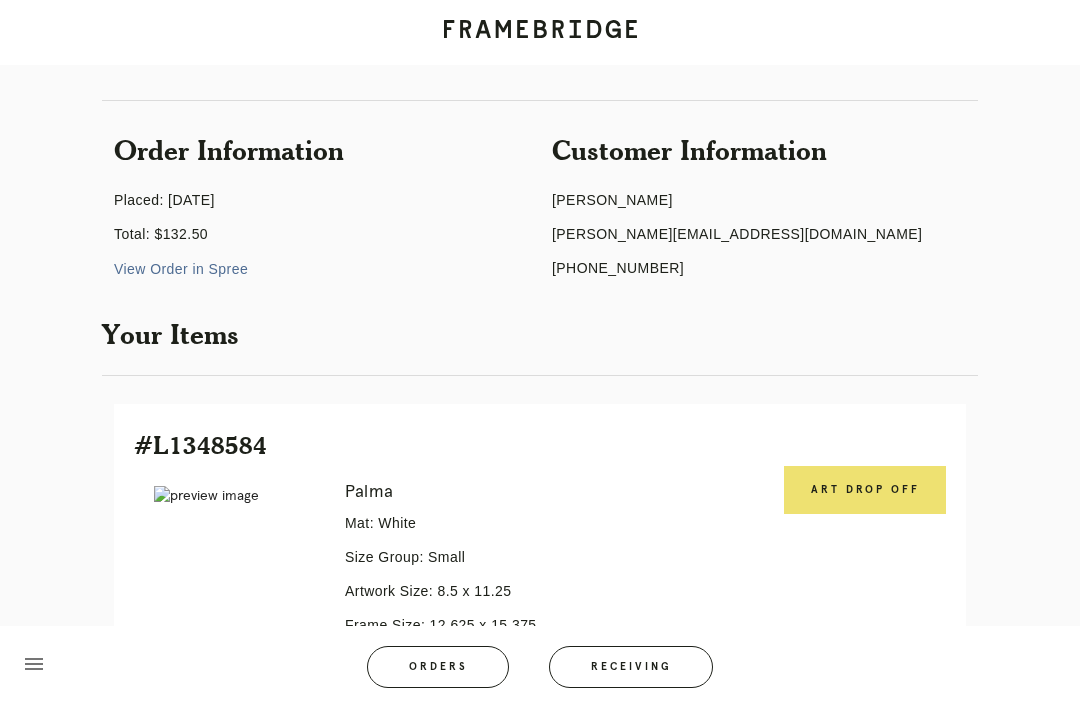 scroll, scrollTop: 446, scrollLeft: 0, axis: vertical 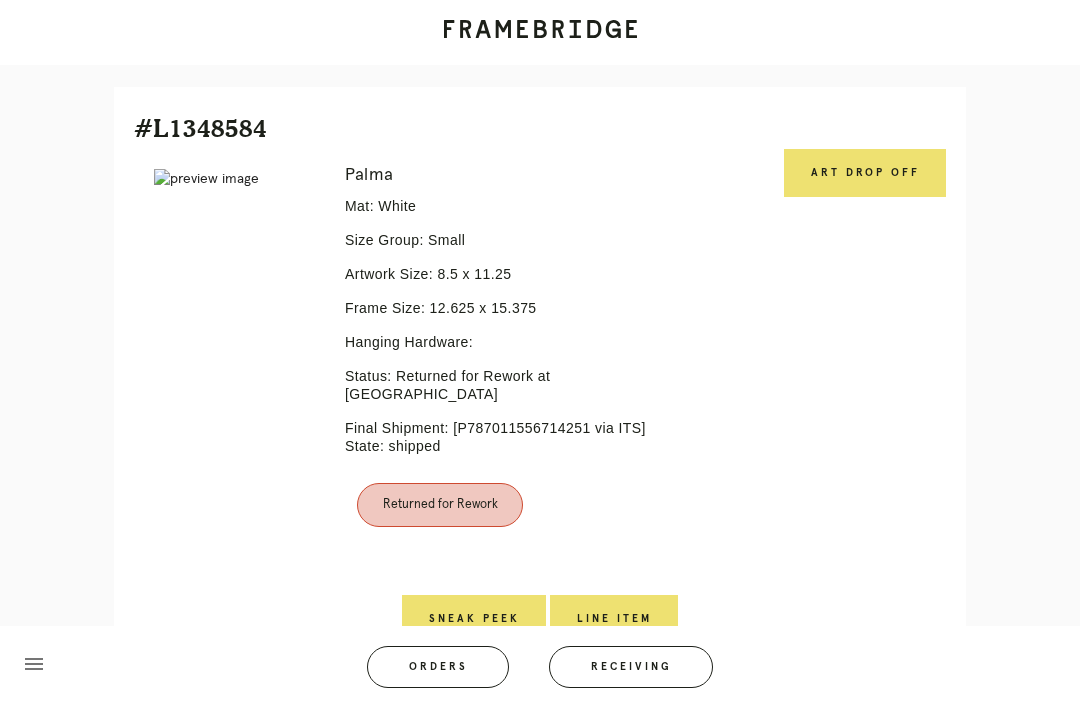 click on "Line Item" at bounding box center (614, 619) 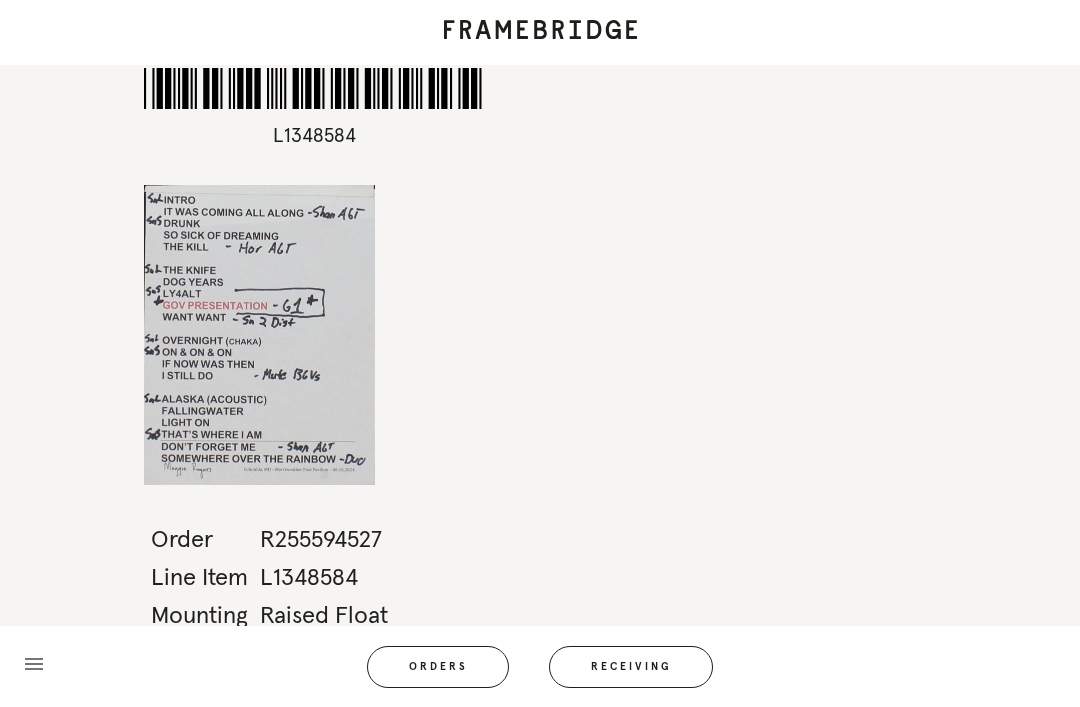 click on "Receiving" at bounding box center (631, 667) 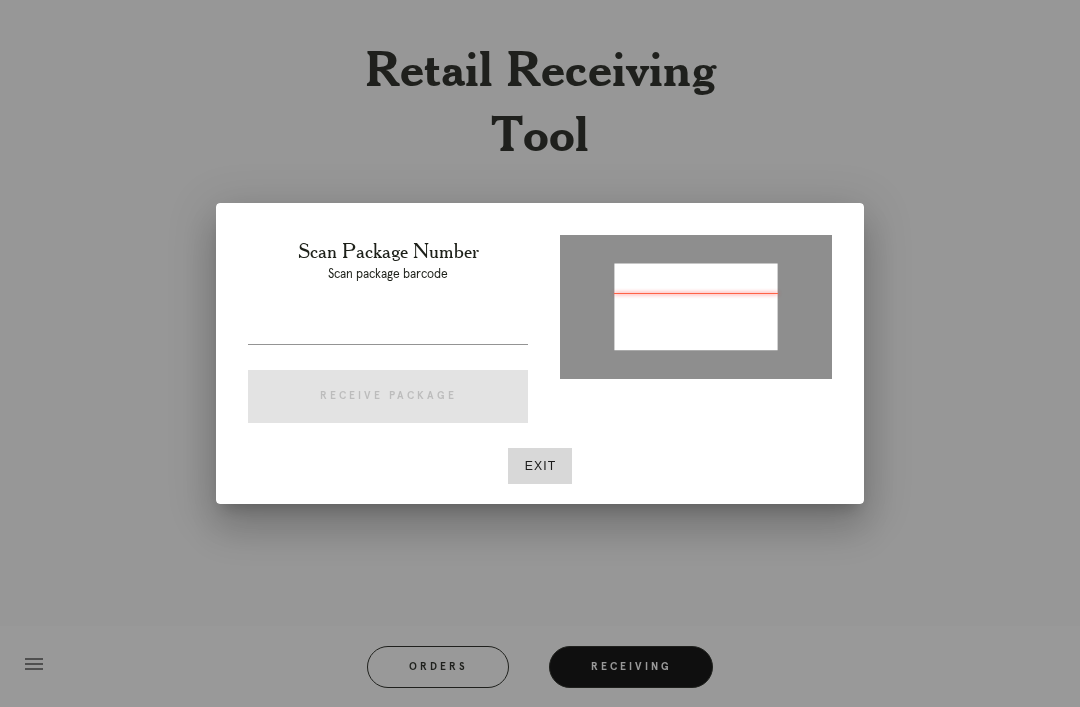 type on "P127494494136027" 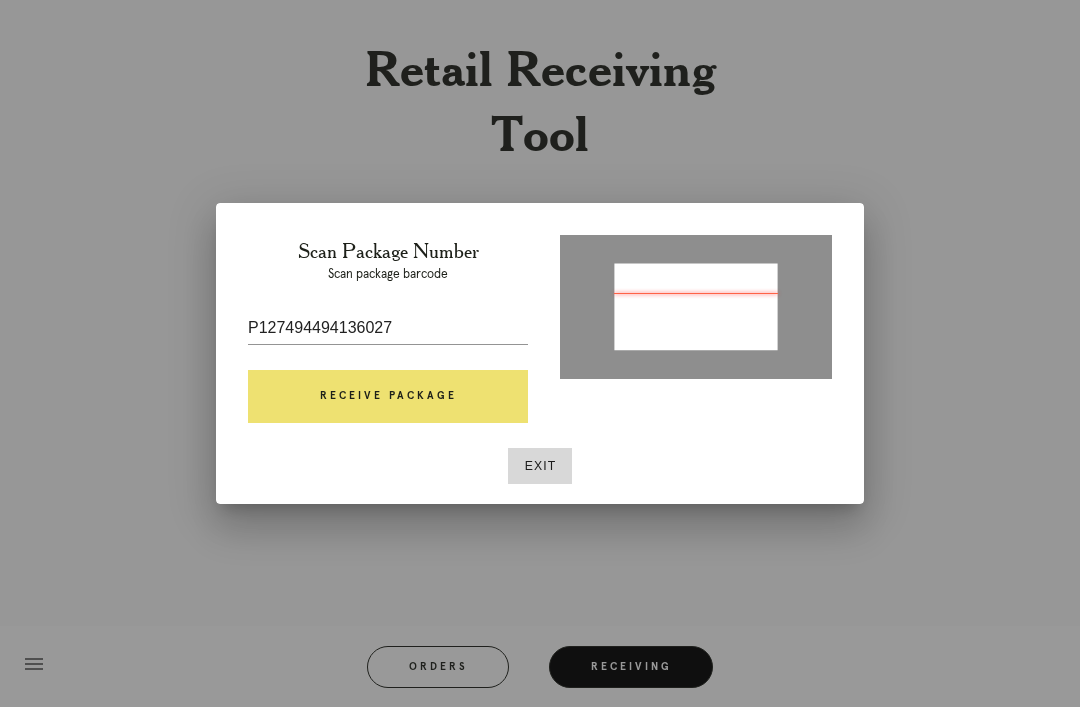 click on "Receive Package" at bounding box center [388, 397] 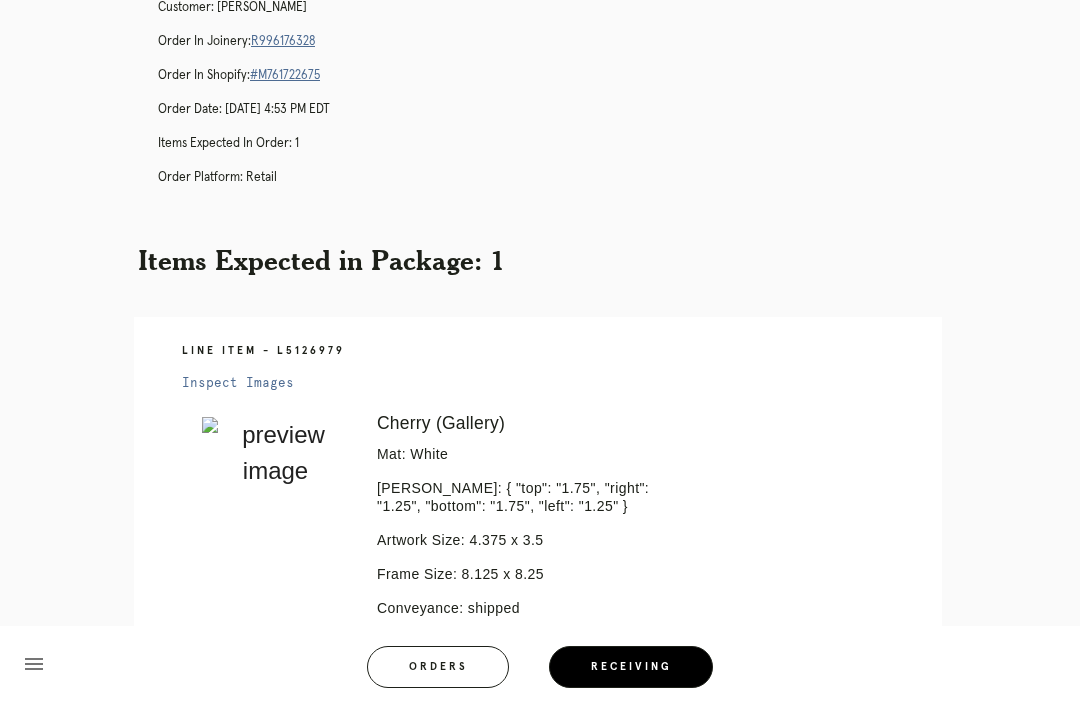 scroll, scrollTop: 0, scrollLeft: 0, axis: both 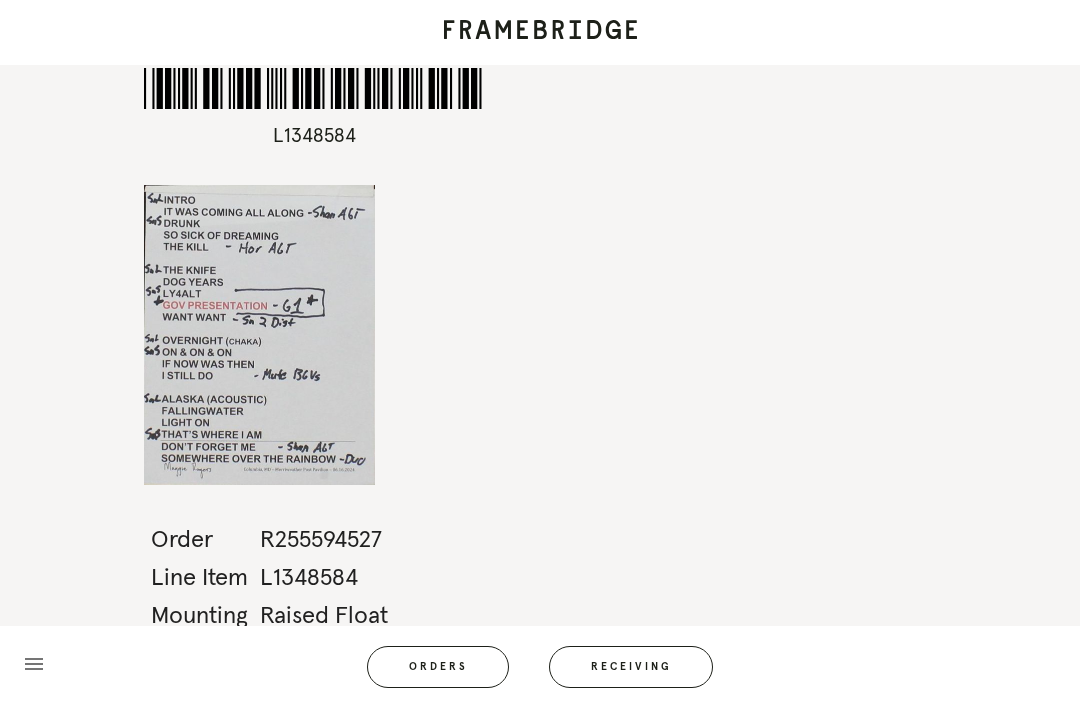 click on "Orders" at bounding box center (438, 667) 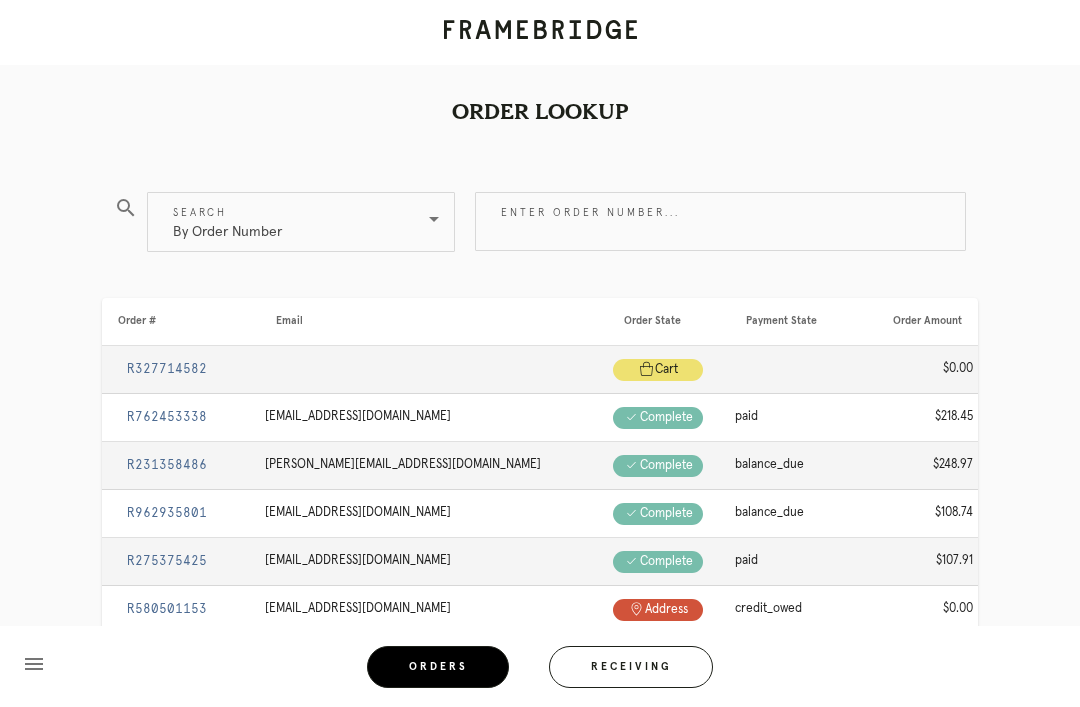 click on "Receiving" at bounding box center (631, 667) 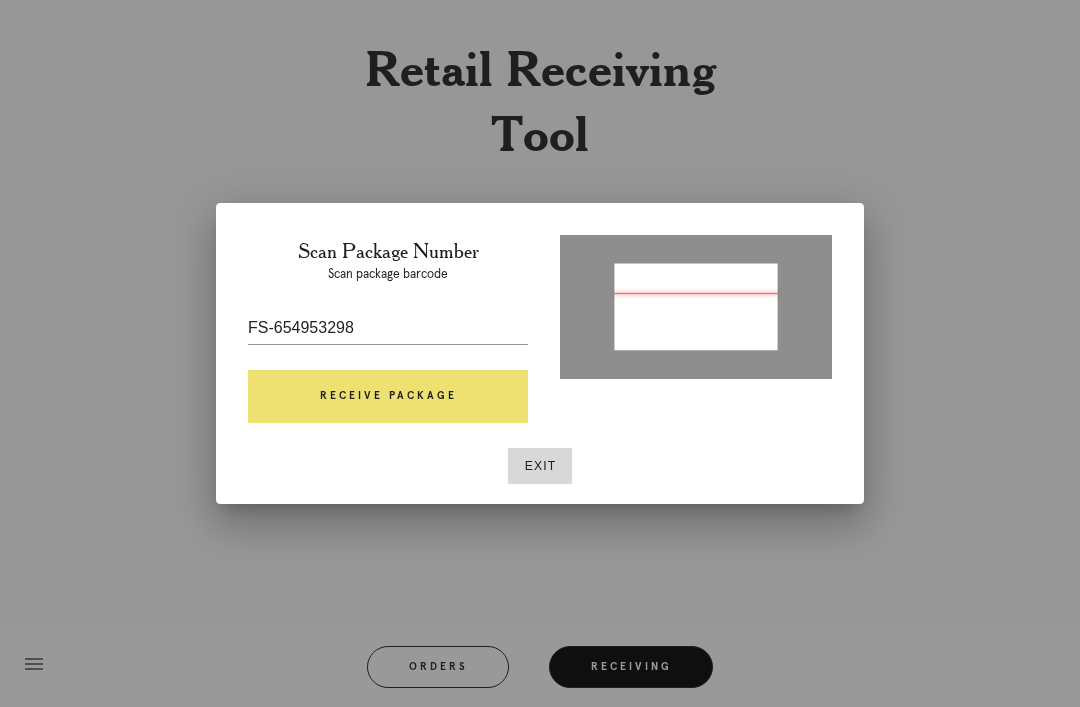 click on "Receive Package" at bounding box center [388, 397] 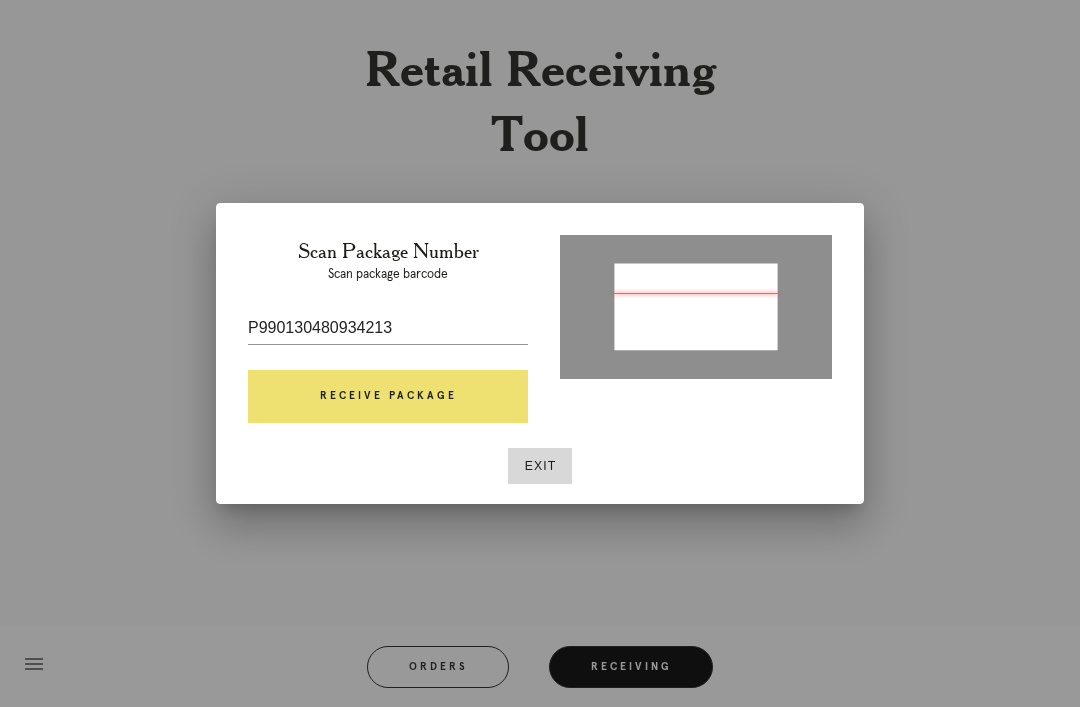 click on "Receive Package" at bounding box center (388, 397) 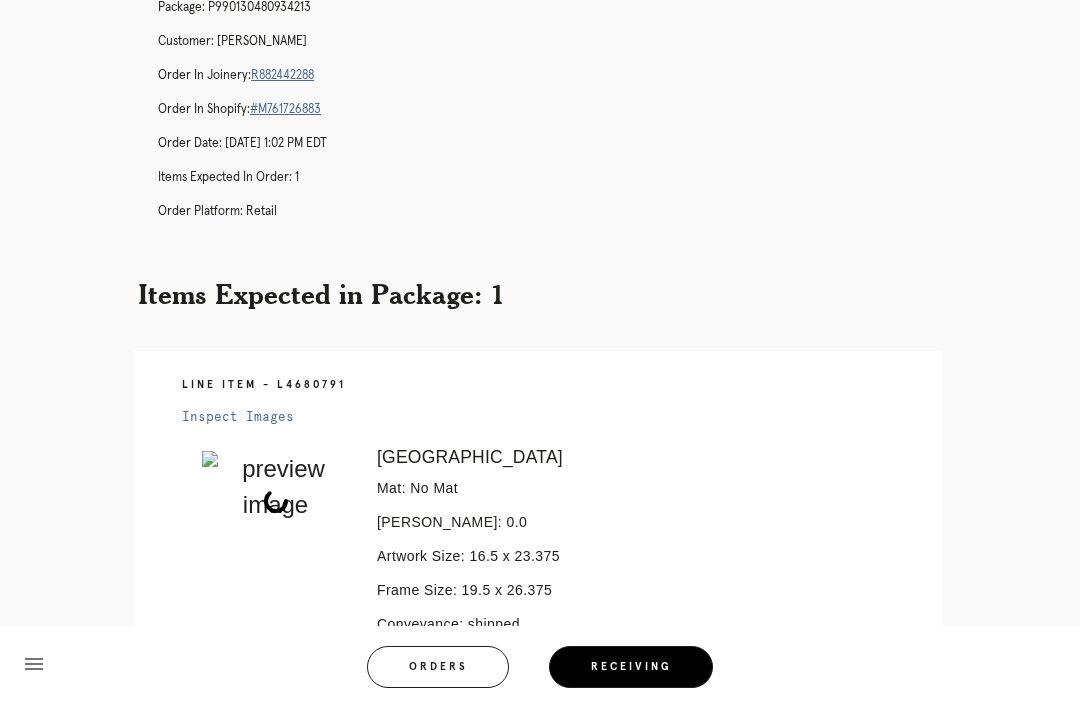 scroll, scrollTop: 0, scrollLeft: 0, axis: both 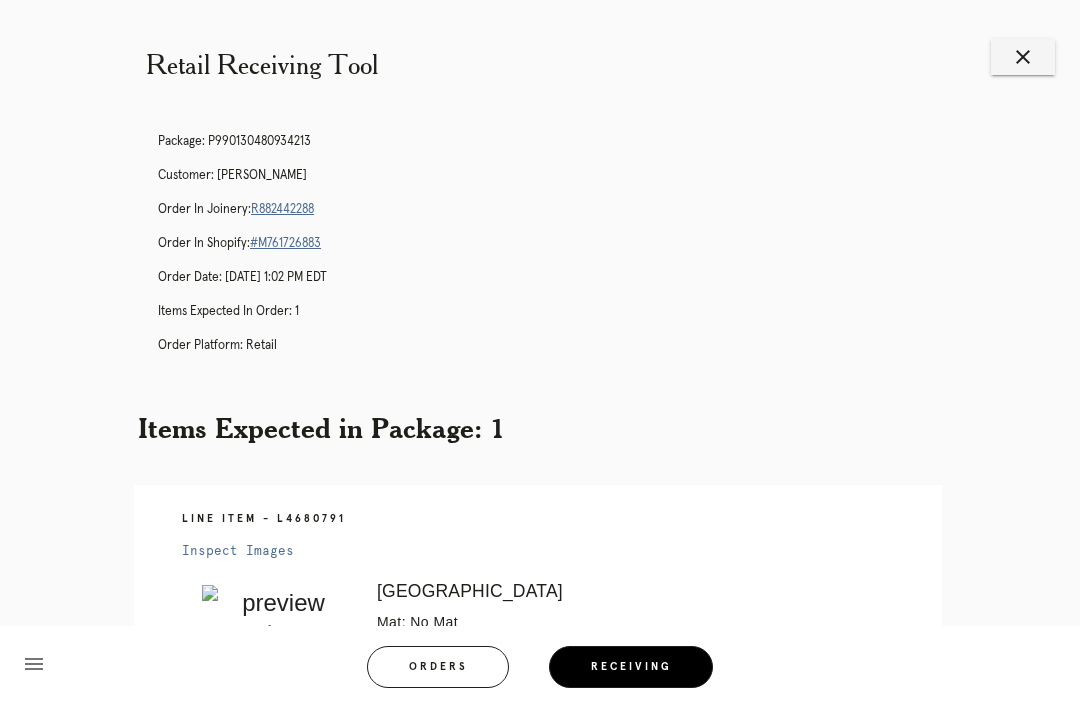 click on "Package: P990130480934213   Customer: Davron Lopez
Order in Joinery:
R882442288
Order in Shopify:
#M761726883
Order Date:
07/05/2025  1:02 PM EDT
Items Expected in Order: 1   Order Platform: retail" at bounding box center [560, 252] 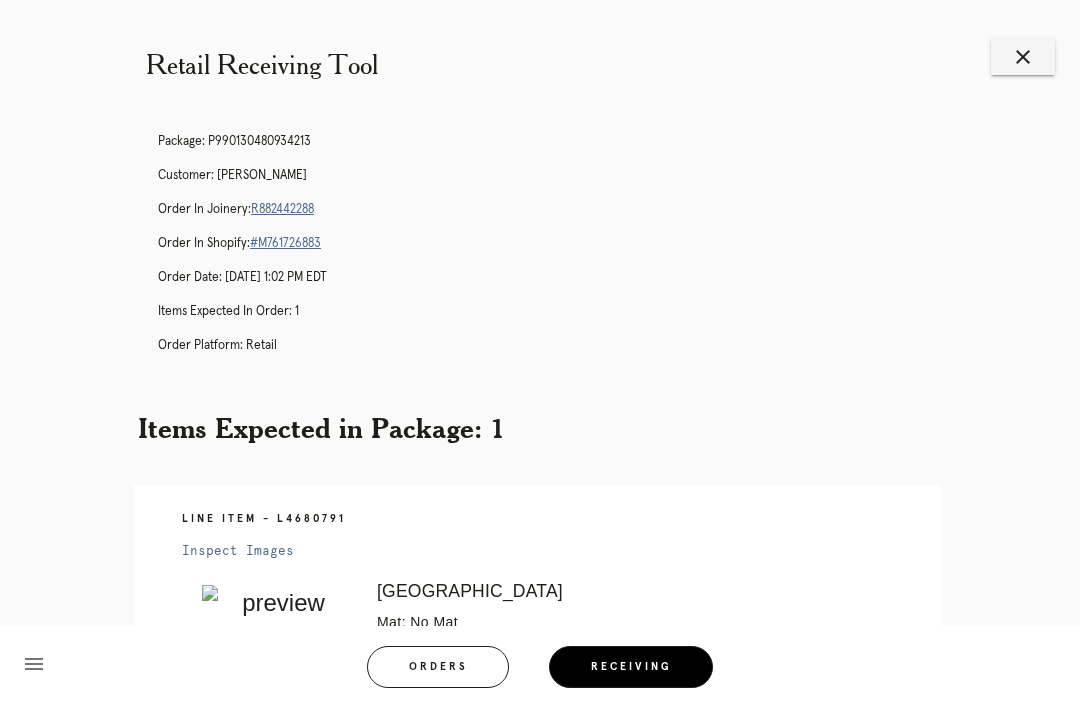 click on "R882442288" at bounding box center (282, 209) 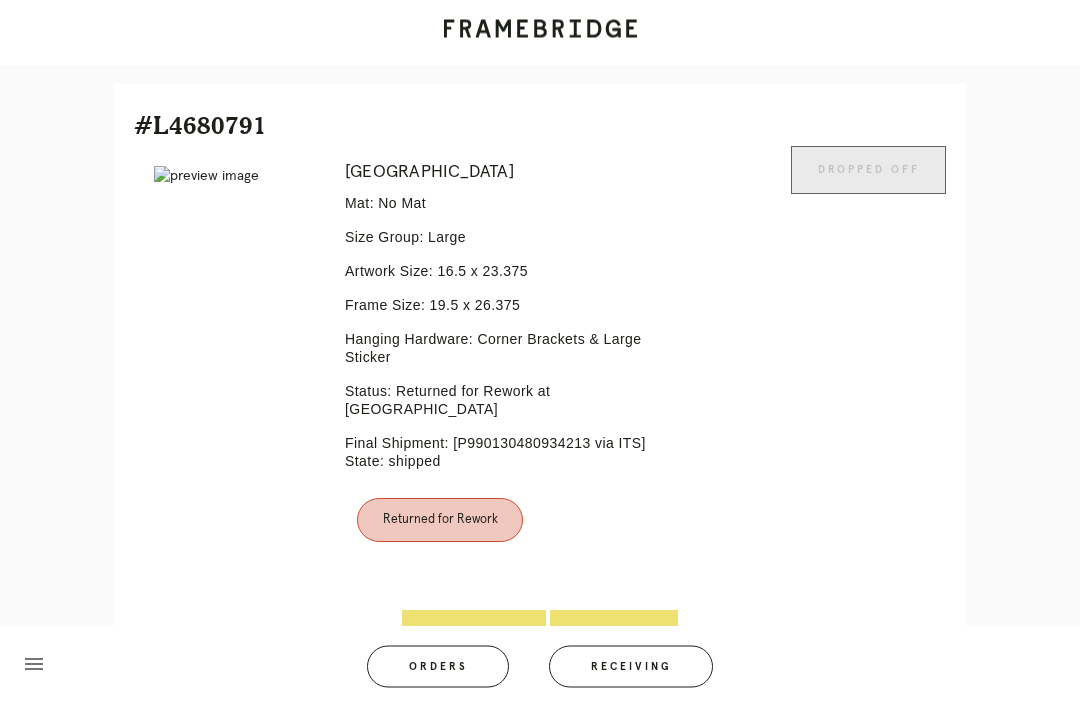 scroll, scrollTop: 464, scrollLeft: 0, axis: vertical 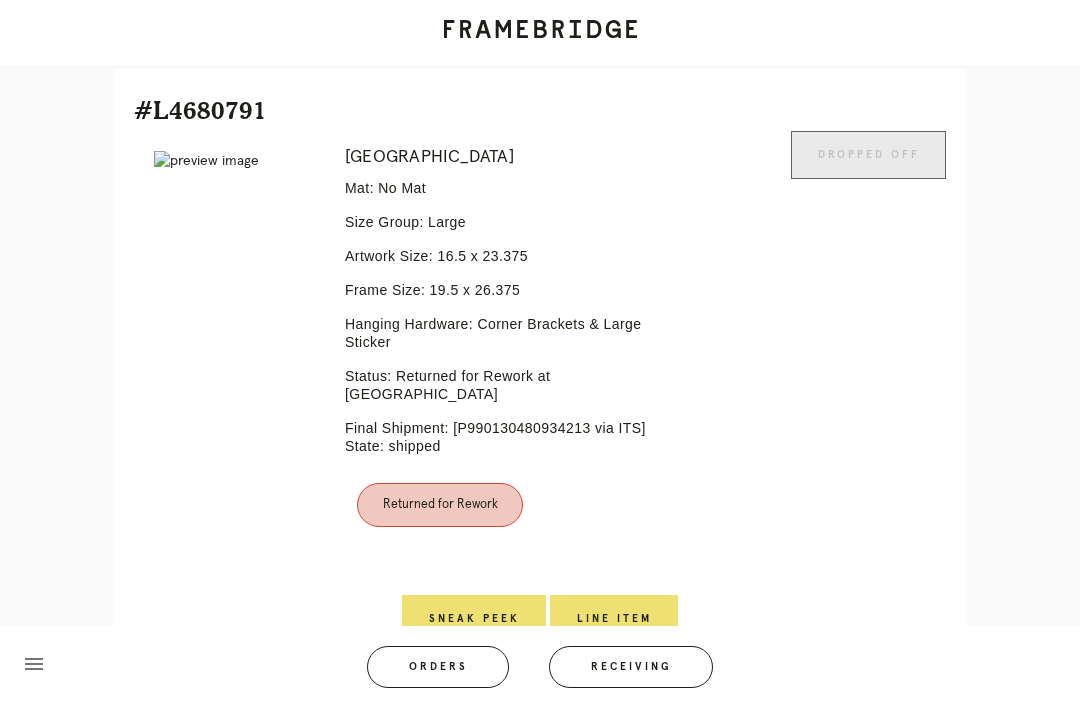 click on "Line Item" at bounding box center [614, 619] 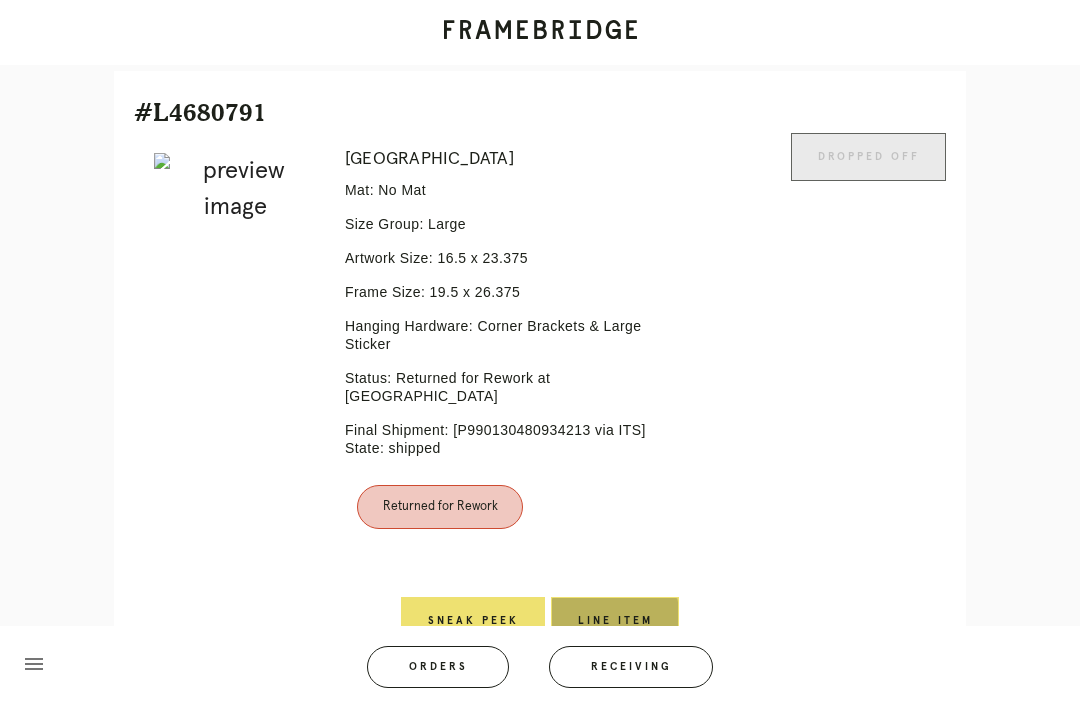scroll, scrollTop: 0, scrollLeft: 0, axis: both 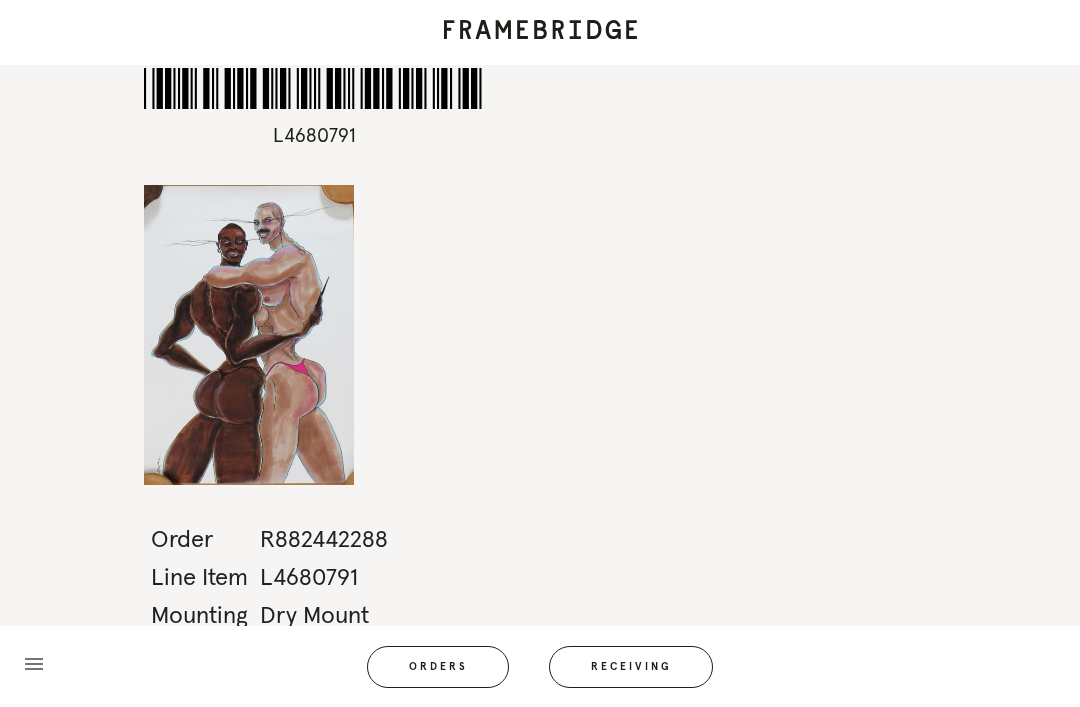 click on "Orders" at bounding box center (438, 667) 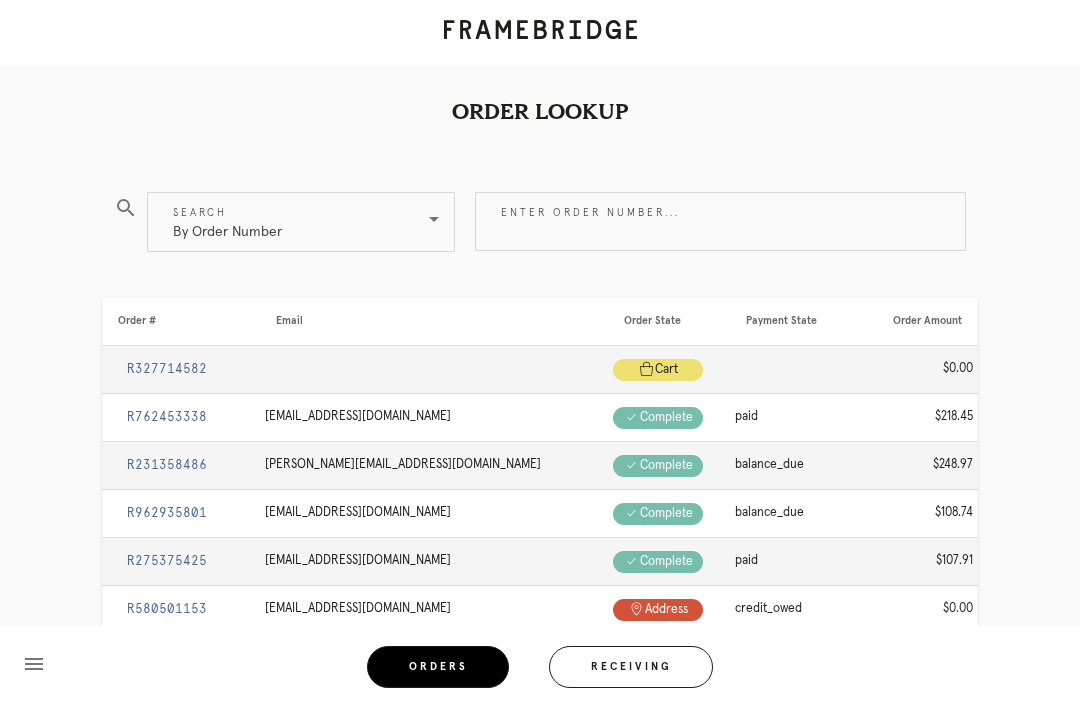 click on "Enter order number..." at bounding box center (720, 221) 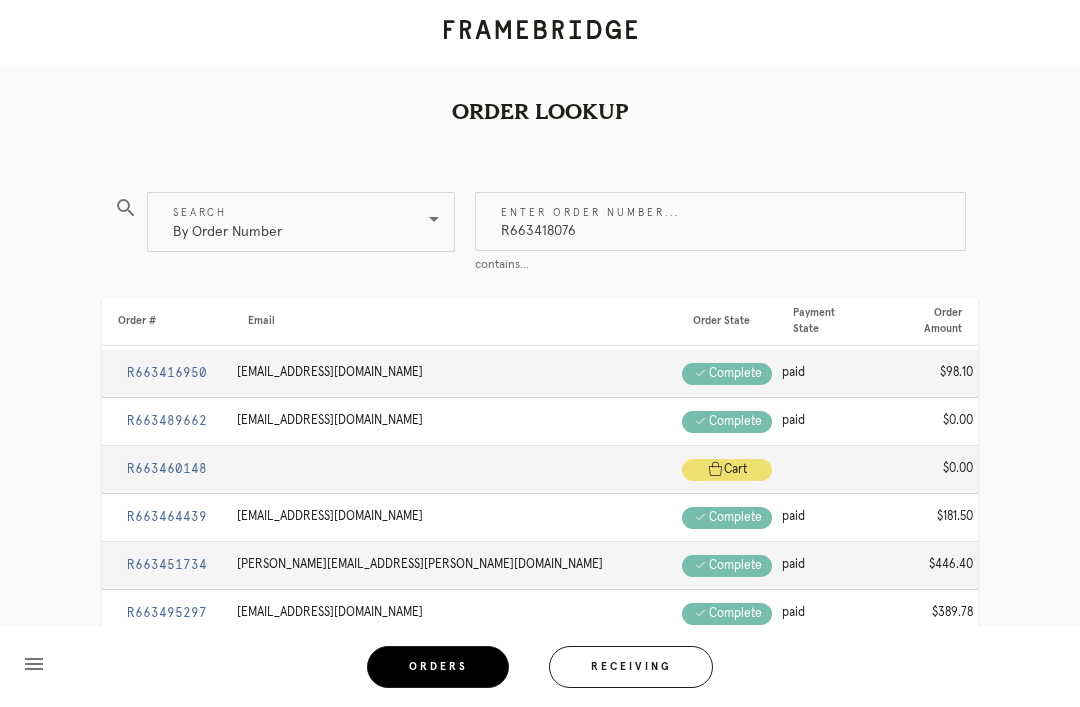 type on "R663418076" 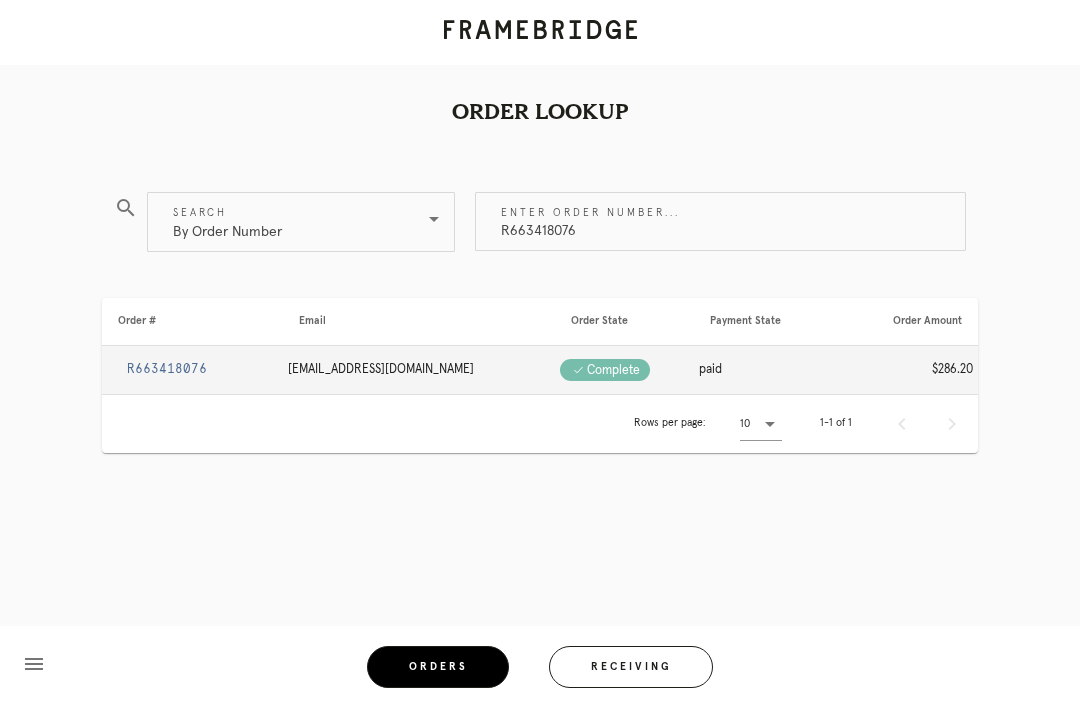 click on "R663418076" at bounding box center [167, 369] 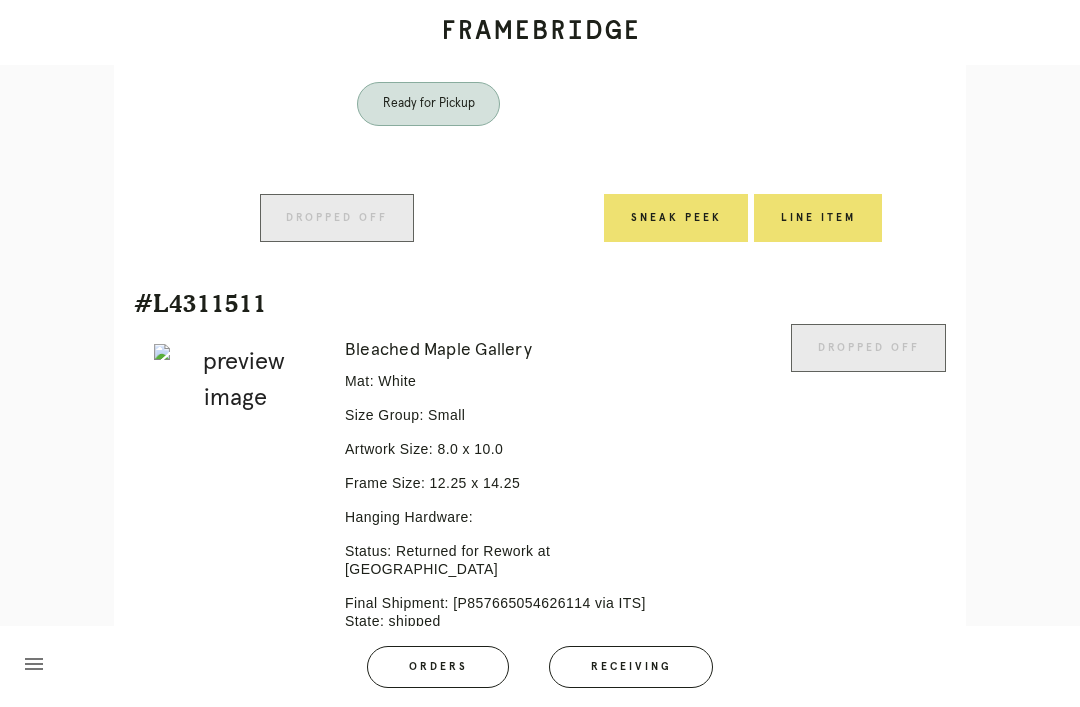 scroll, scrollTop: 1008, scrollLeft: 0, axis: vertical 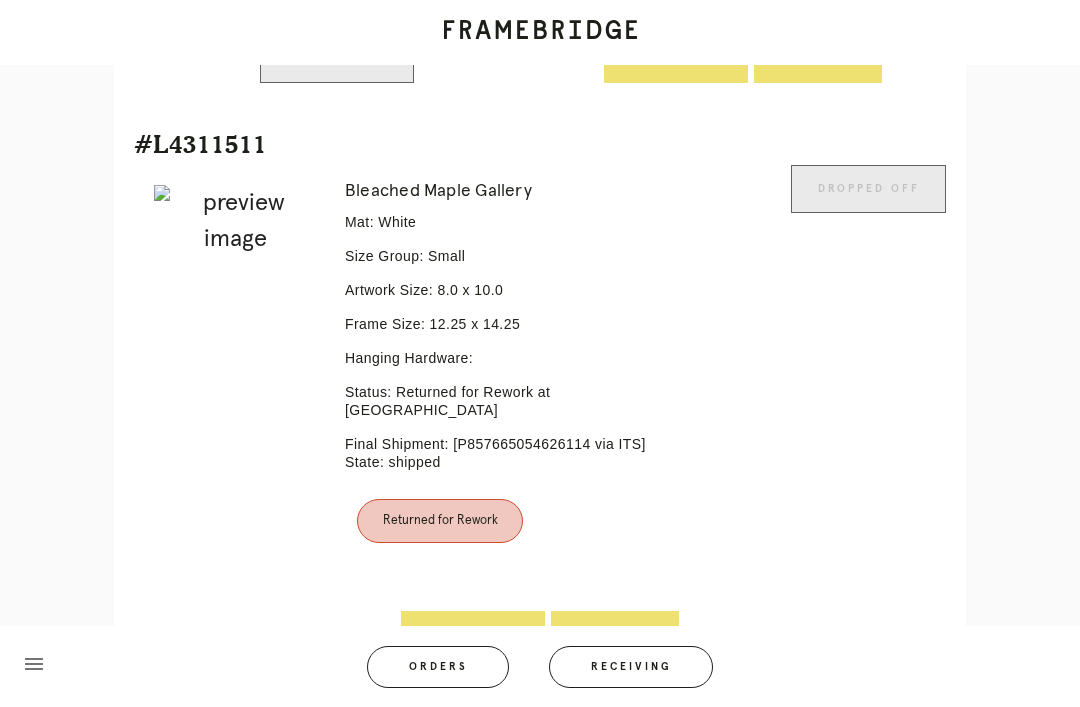 click on "Line Item" at bounding box center [615, 635] 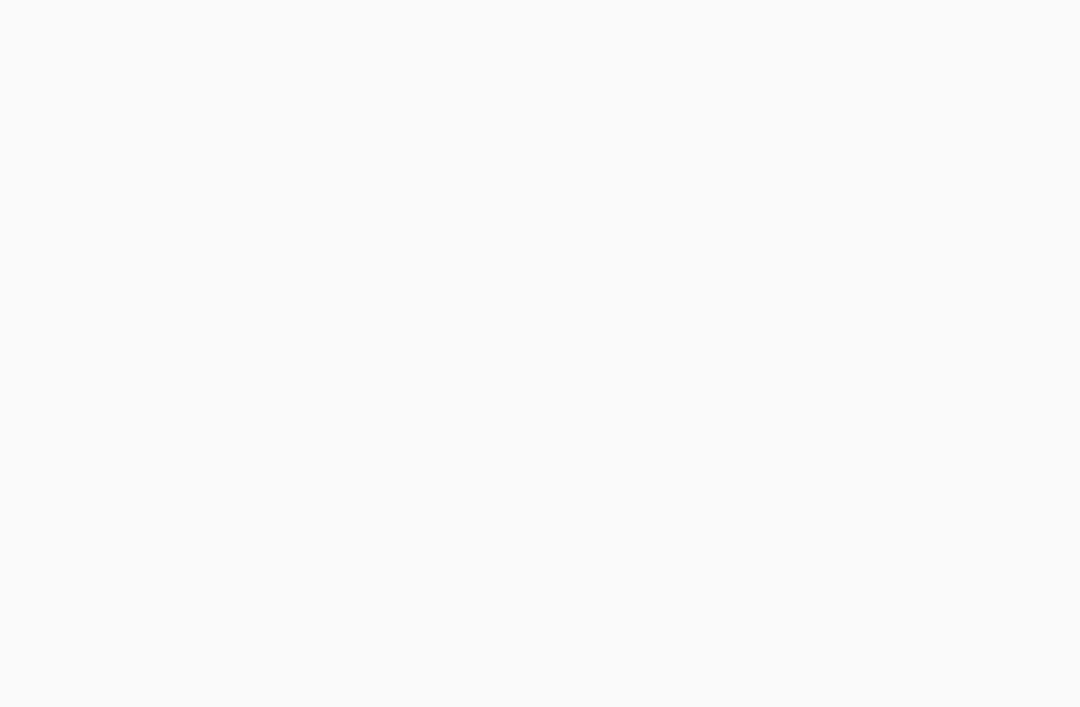 scroll, scrollTop: 0, scrollLeft: 0, axis: both 